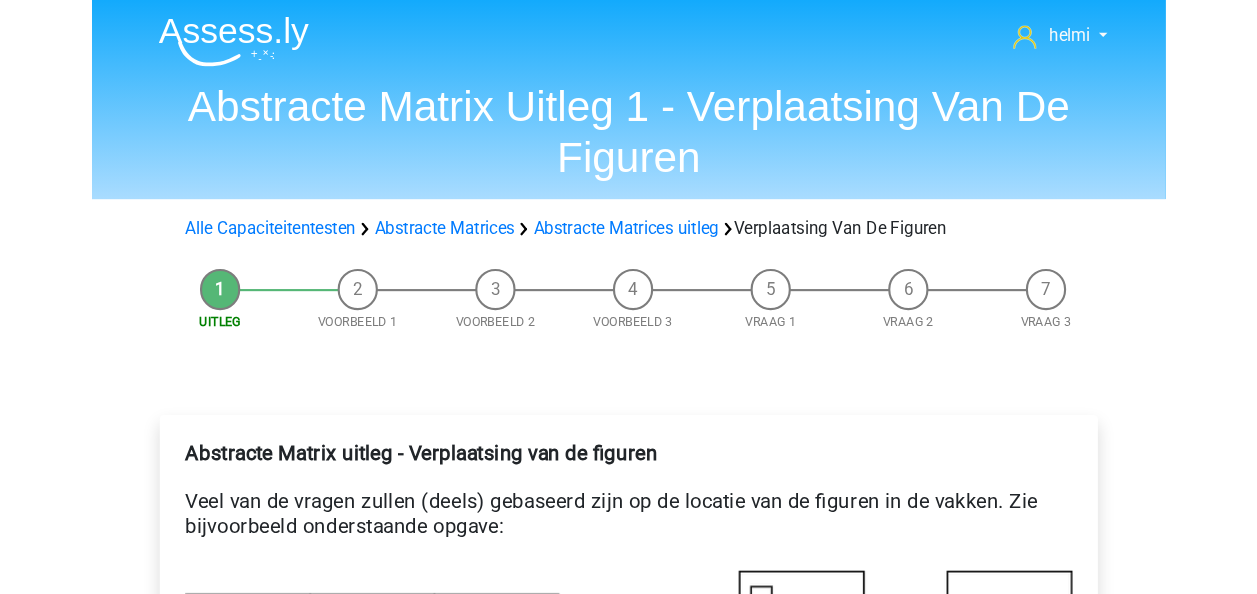 scroll, scrollTop: 1493, scrollLeft: 0, axis: vertical 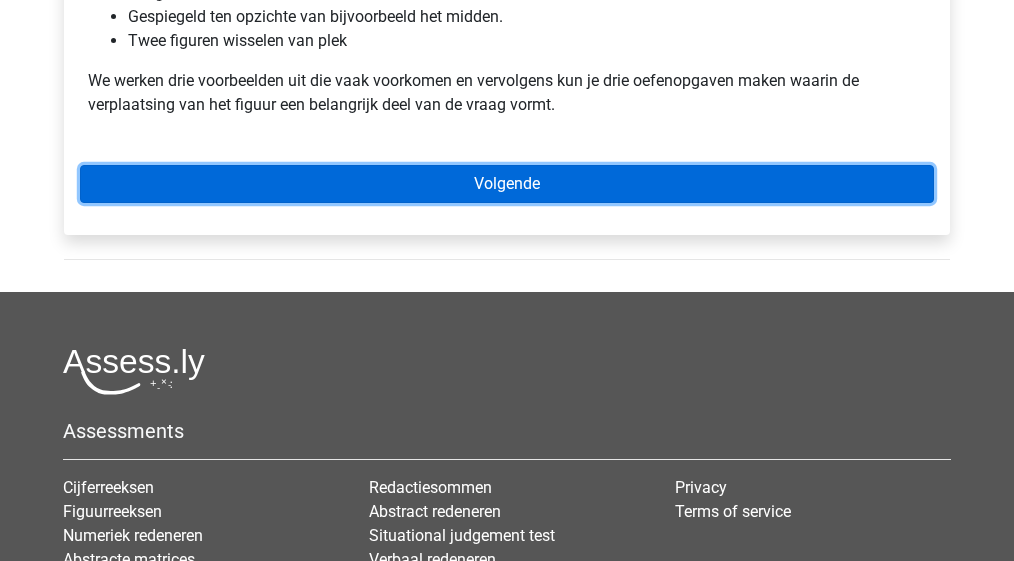 click on "Volgende" at bounding box center [507, 184] 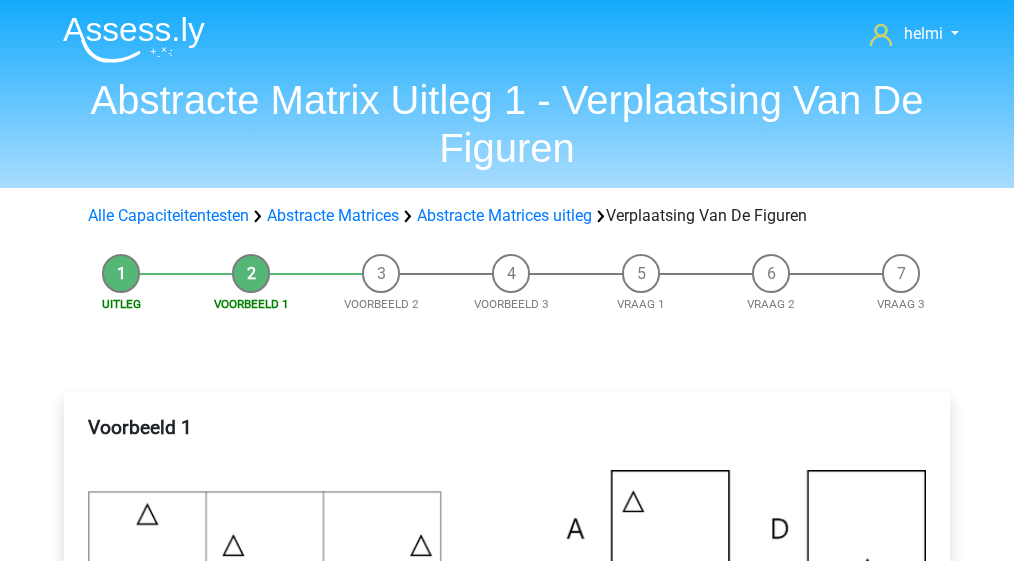 scroll, scrollTop: 0, scrollLeft: 0, axis: both 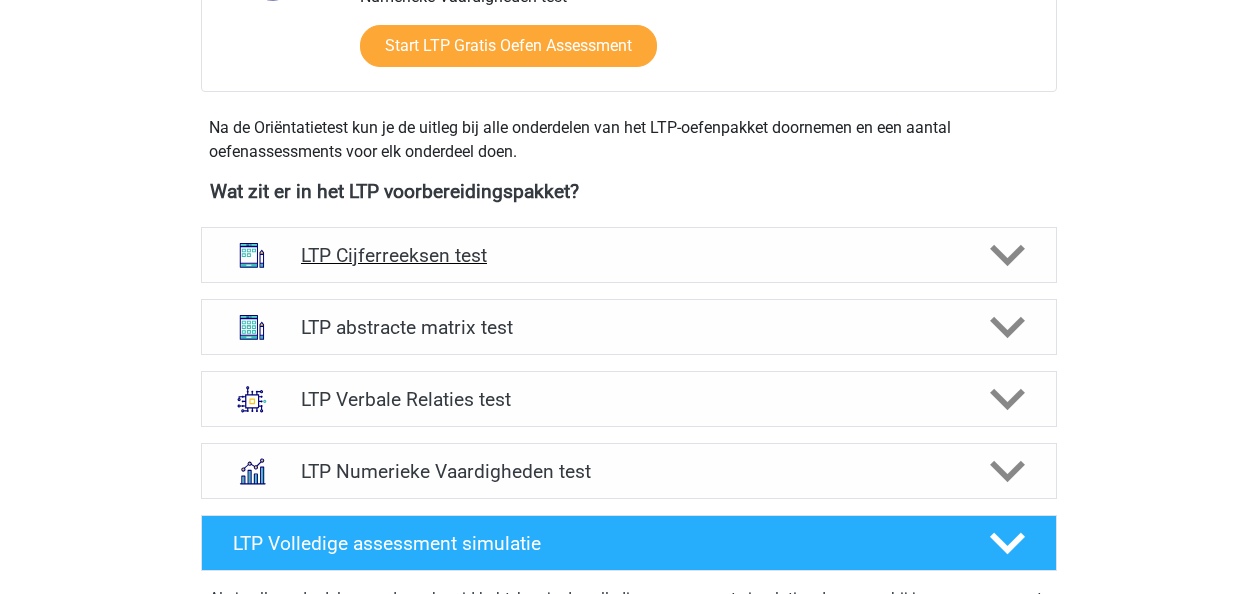 click on "LTP Cijferreeksen test" at bounding box center [629, 255] 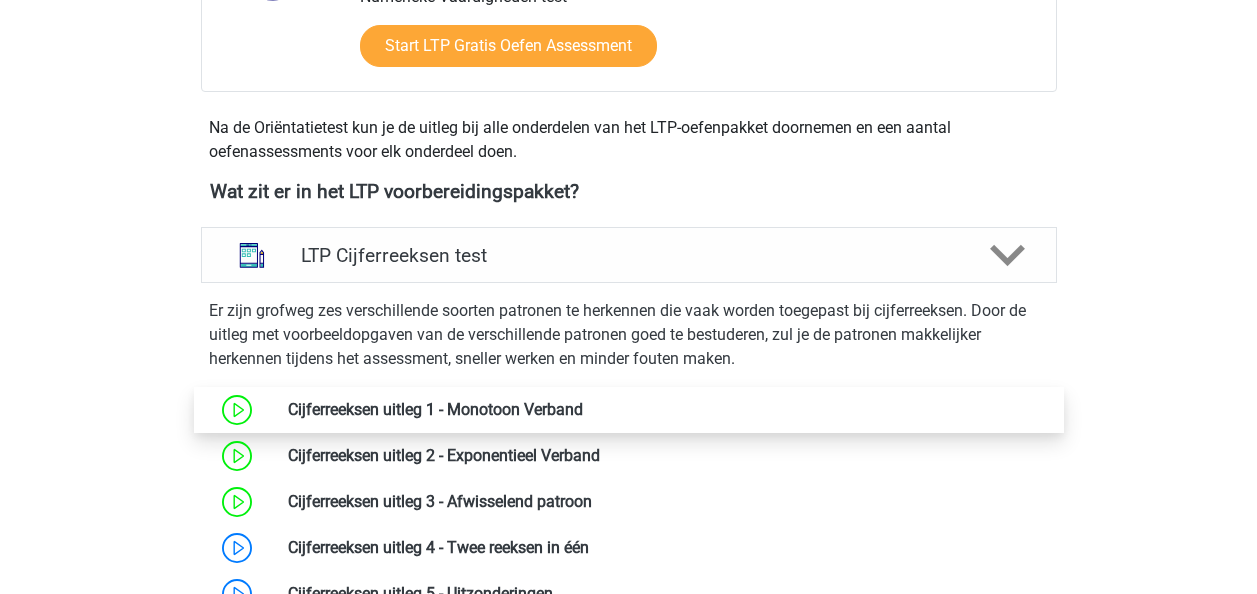 click at bounding box center (583, 409) 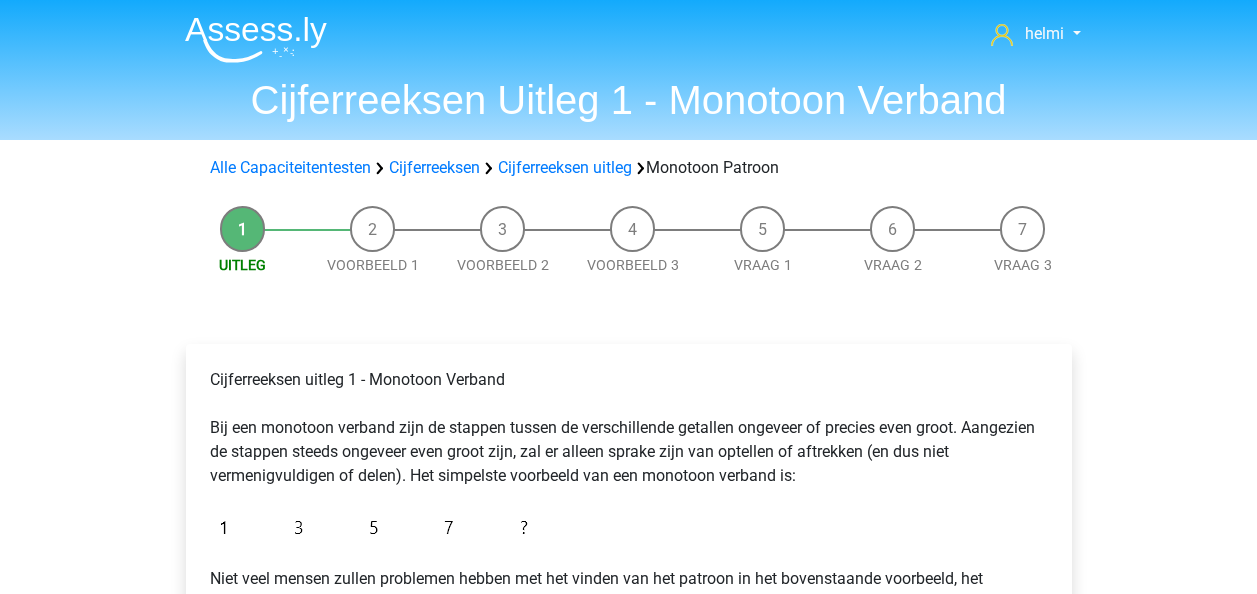 scroll, scrollTop: 0, scrollLeft: 0, axis: both 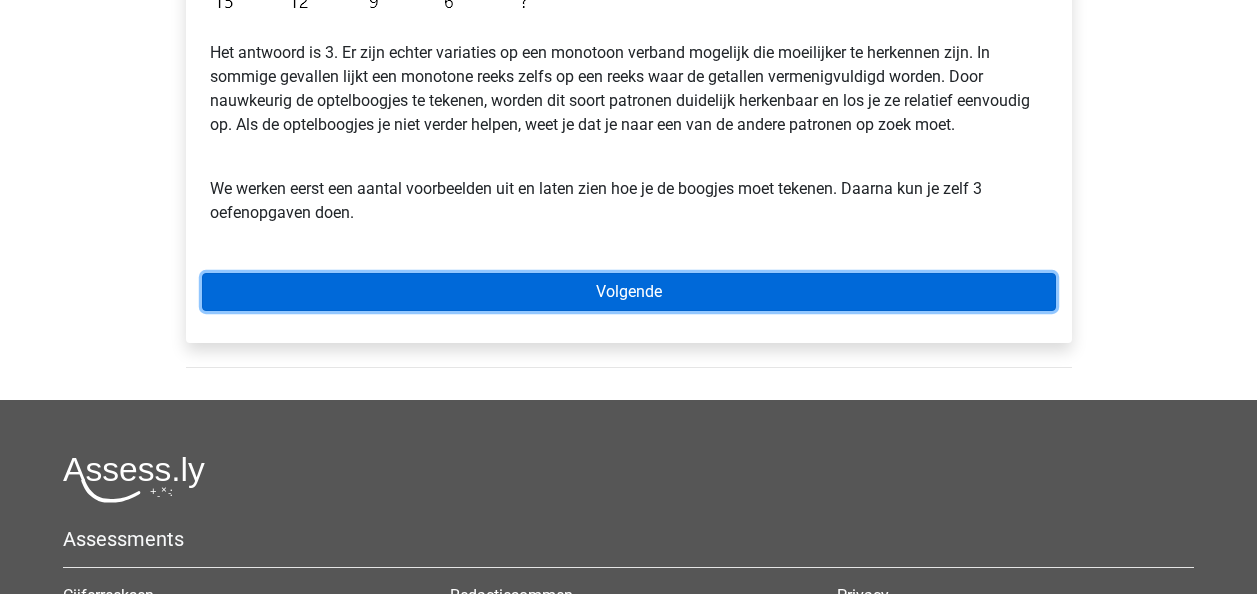 click on "Volgende" at bounding box center [629, 292] 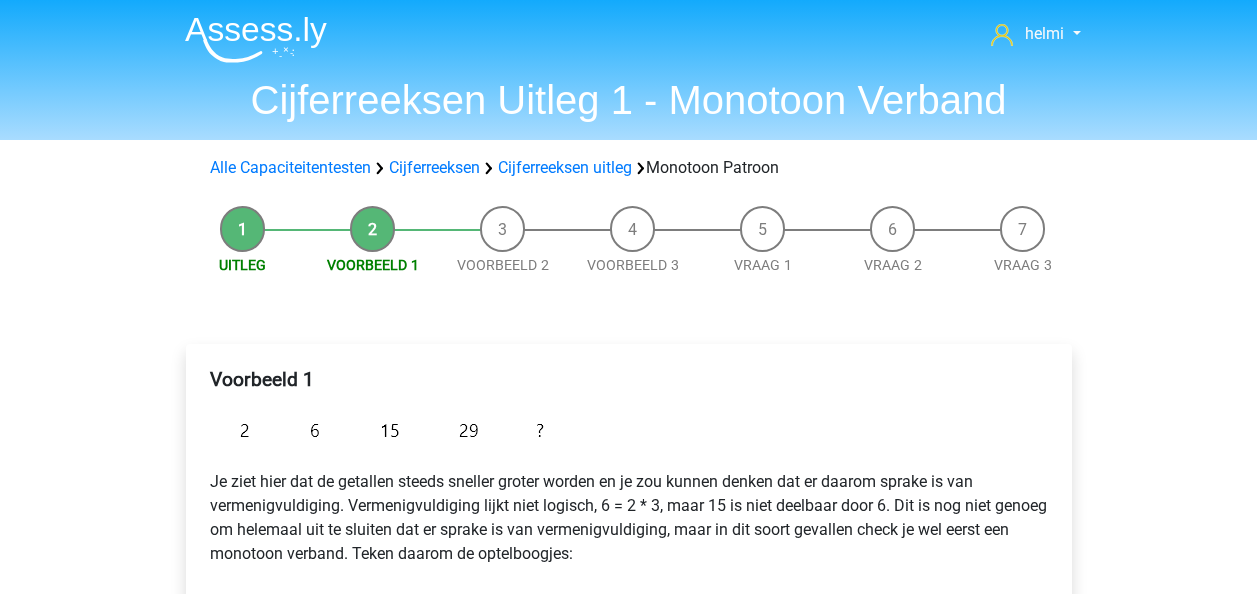 scroll, scrollTop: 0, scrollLeft: 0, axis: both 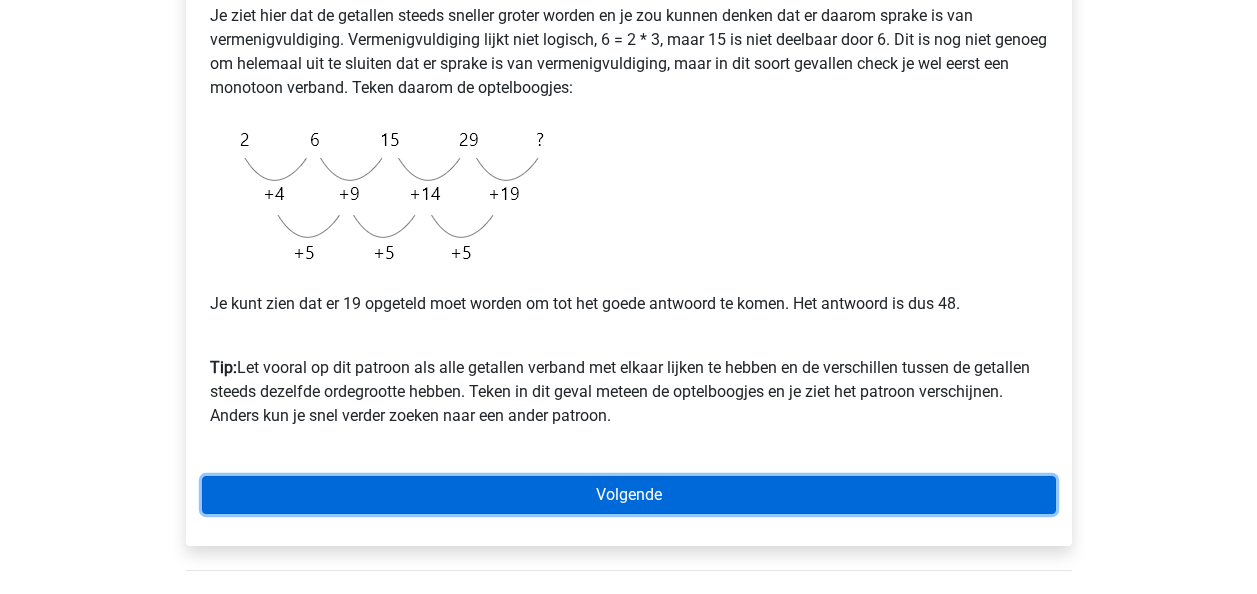 click on "Volgende" at bounding box center (629, 495) 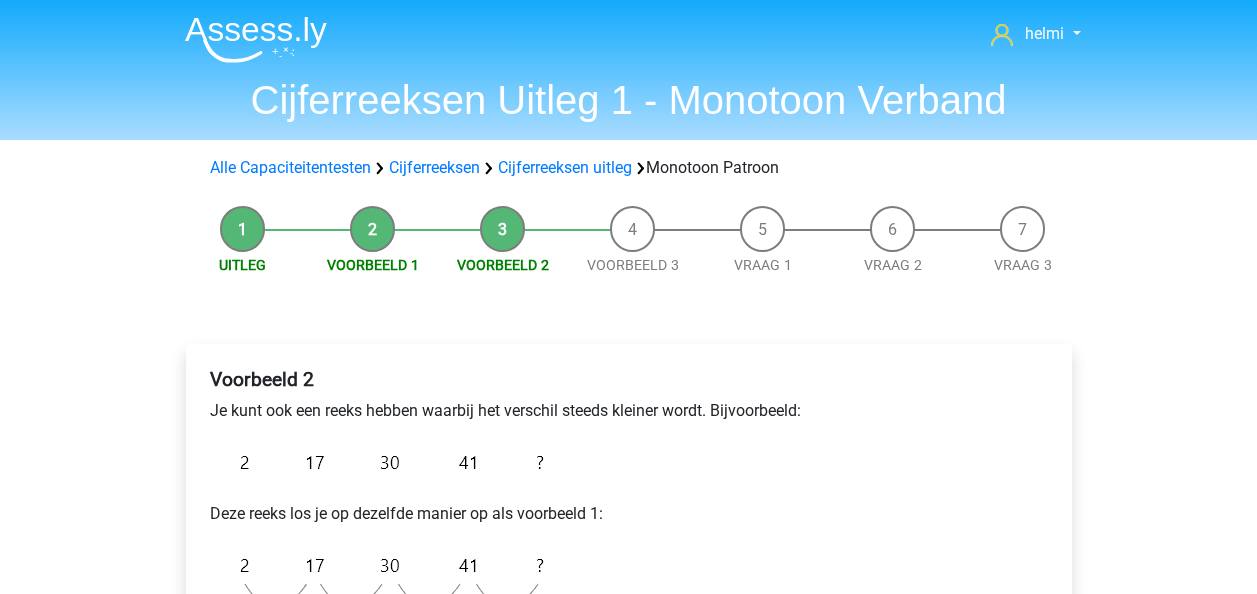 scroll, scrollTop: 0, scrollLeft: 0, axis: both 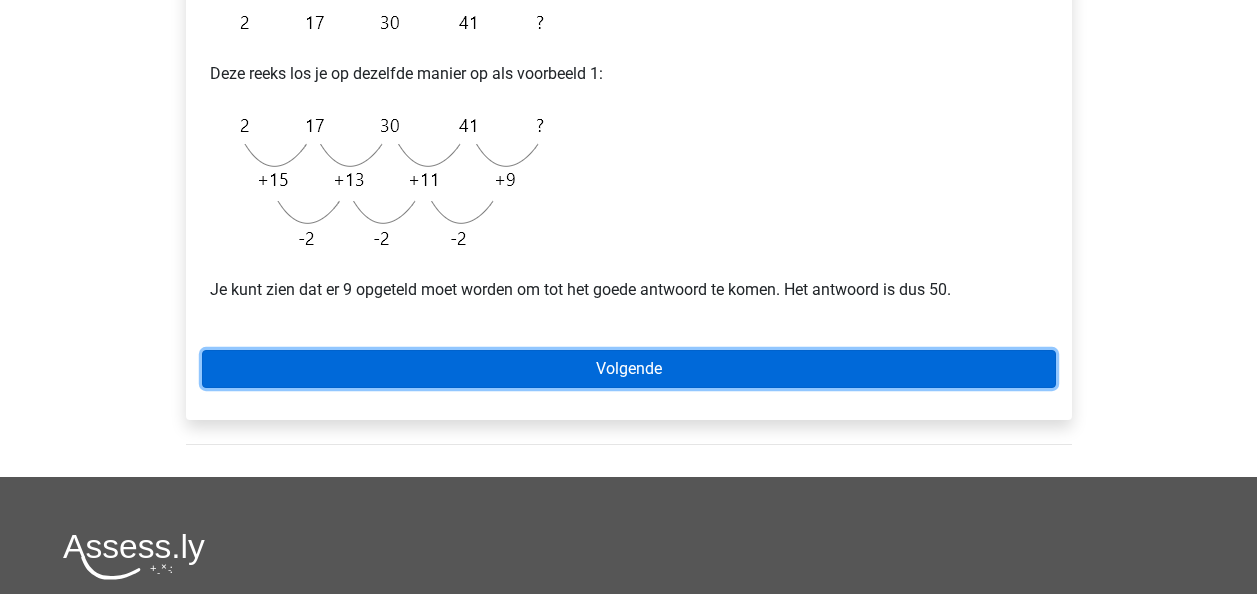 click on "Volgende" at bounding box center [629, 369] 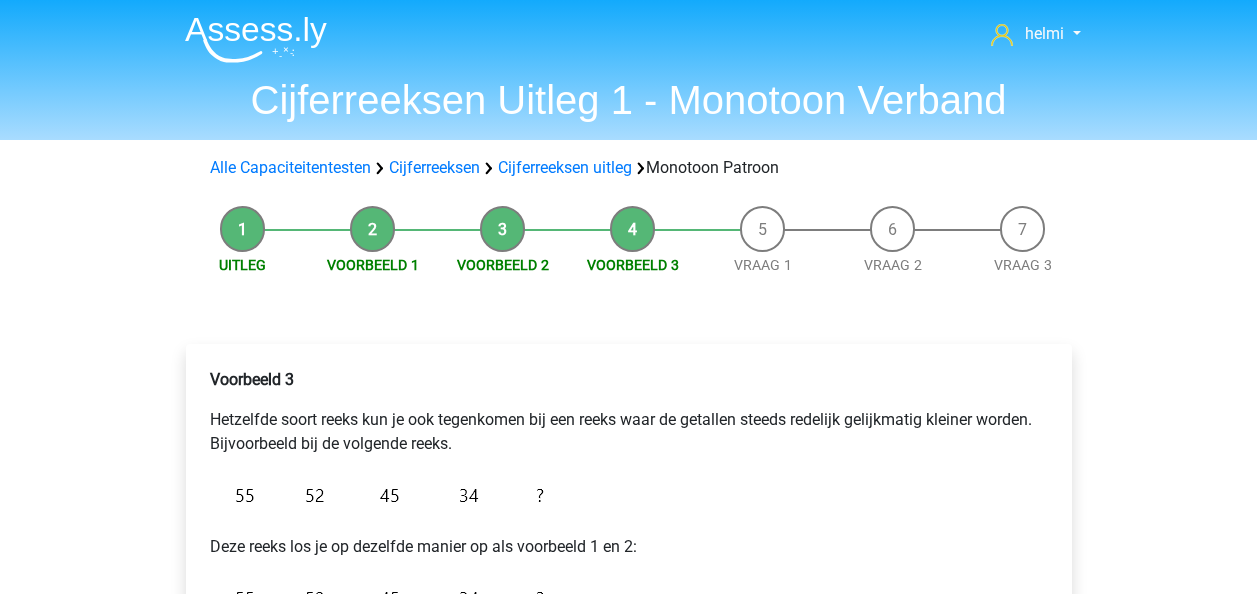 scroll, scrollTop: 0, scrollLeft: 0, axis: both 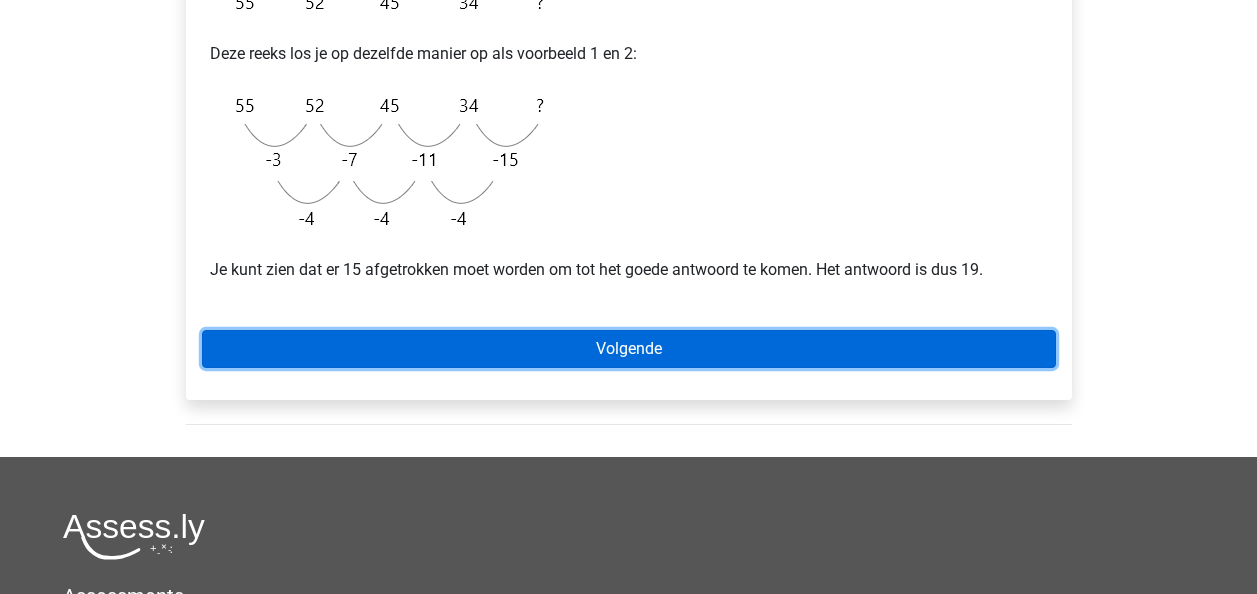 click on "Volgende" at bounding box center [629, 349] 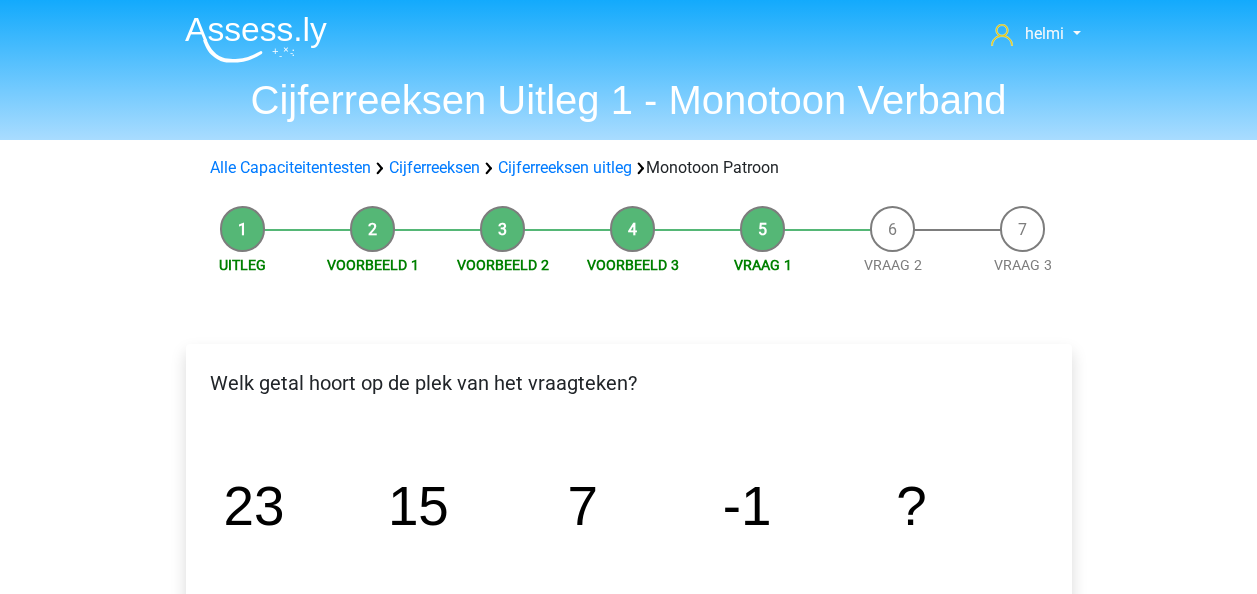 scroll, scrollTop: 0, scrollLeft: 0, axis: both 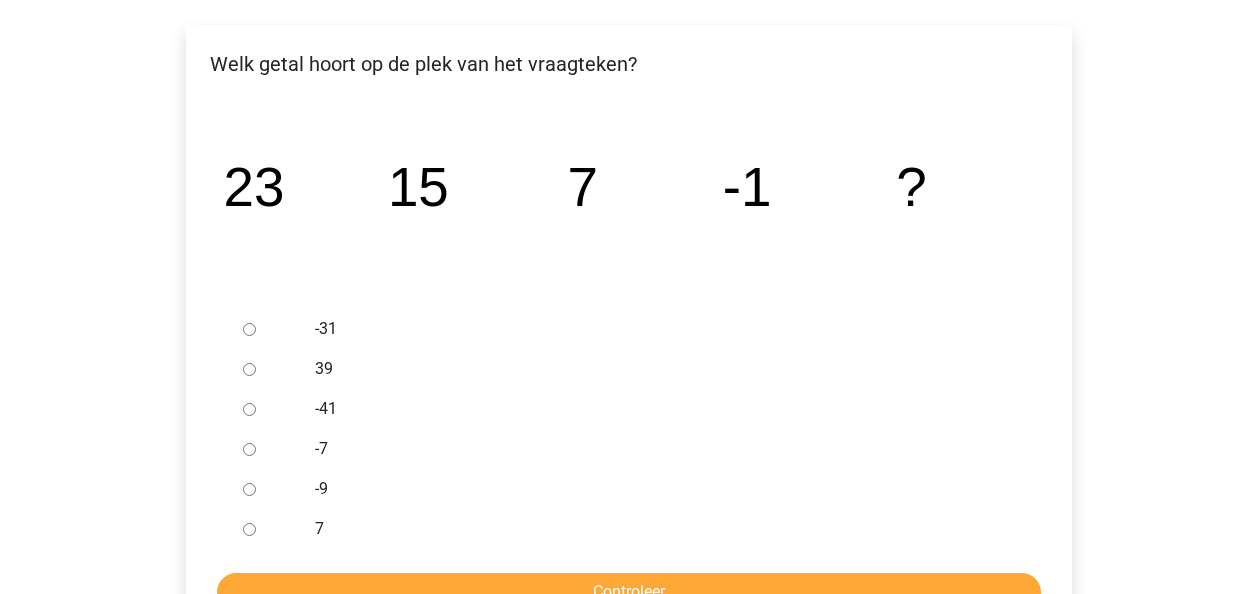 click on "-9" at bounding box center (249, 489) 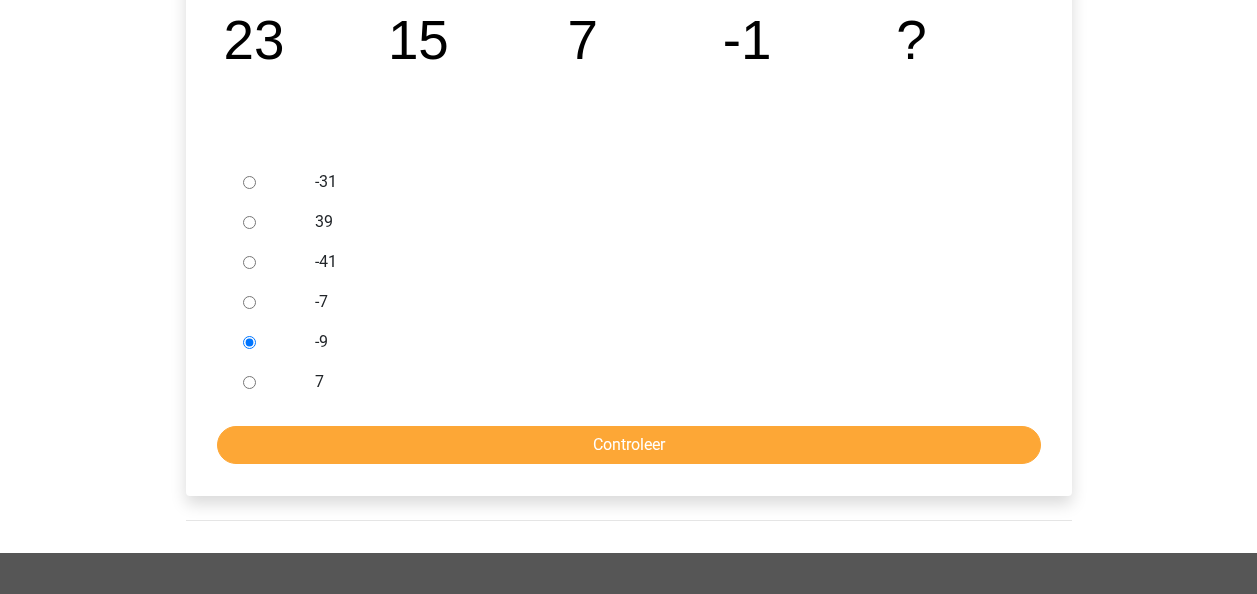 scroll, scrollTop: 519, scrollLeft: 0, axis: vertical 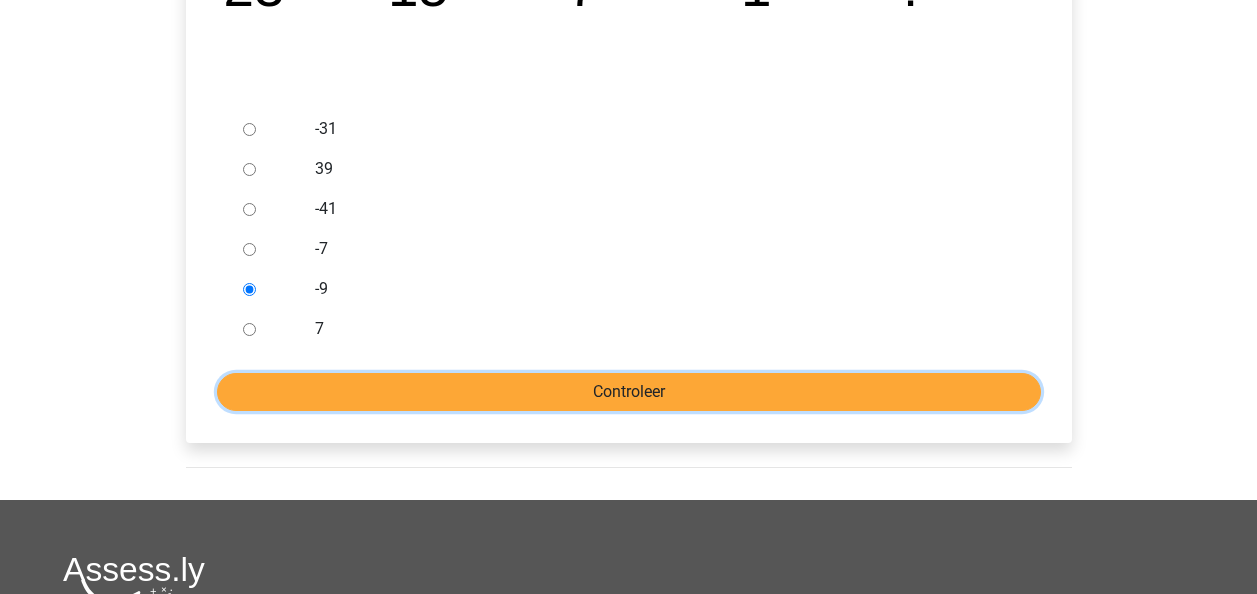 click on "Controleer" at bounding box center [629, 392] 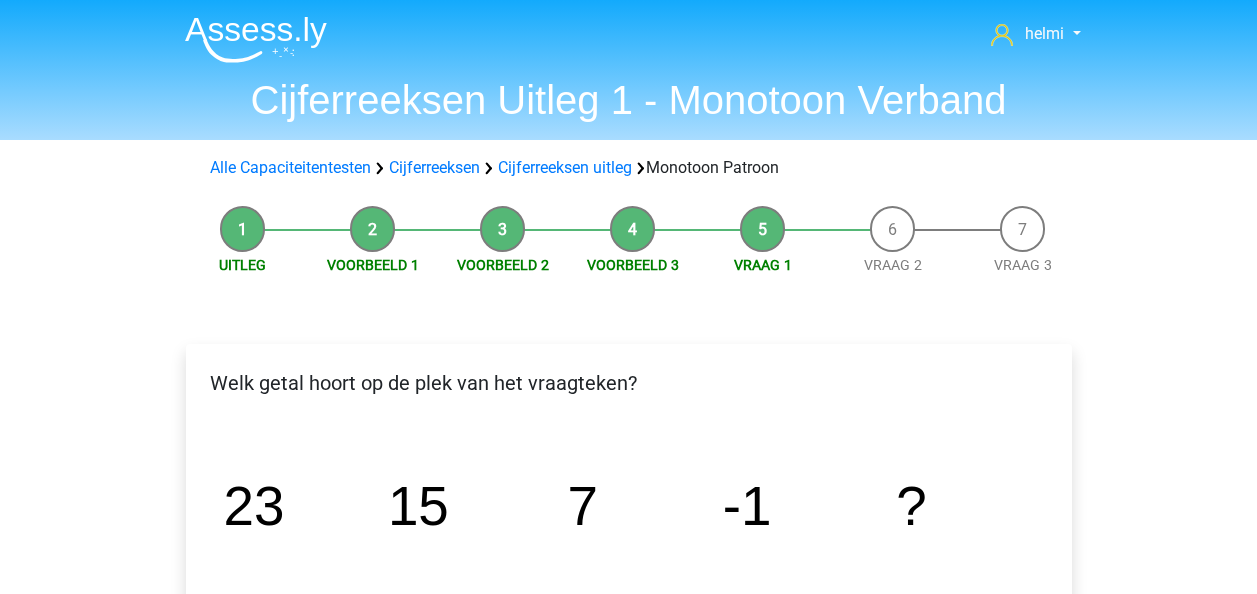 scroll, scrollTop: 0, scrollLeft: 0, axis: both 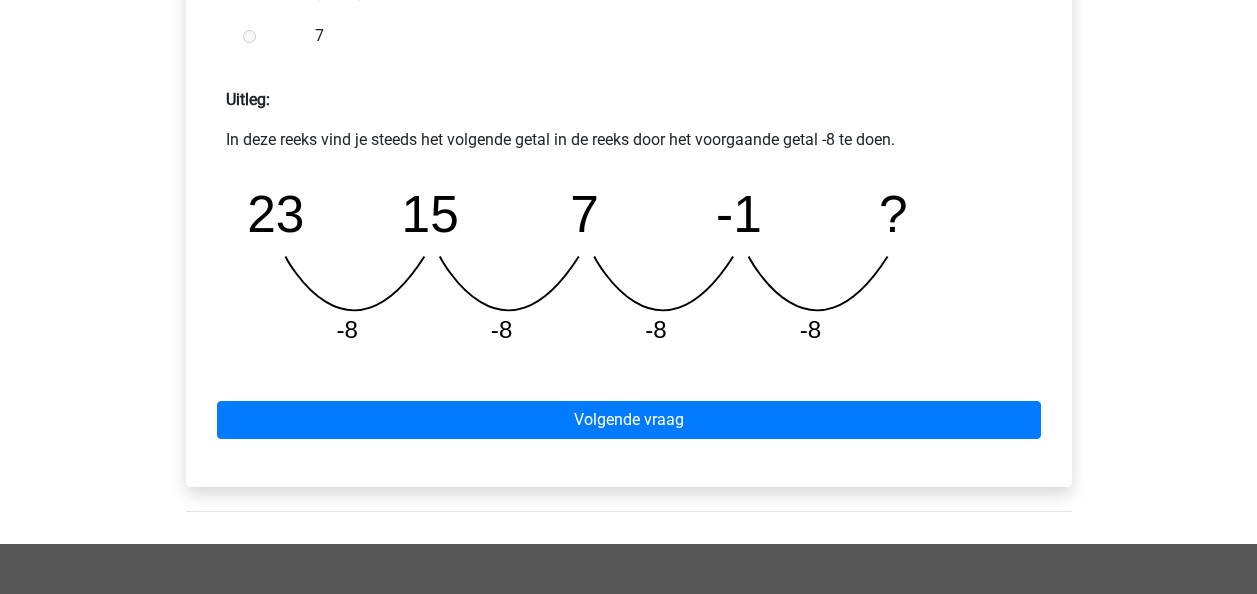 click on "Volgende vraag" at bounding box center [629, 416] 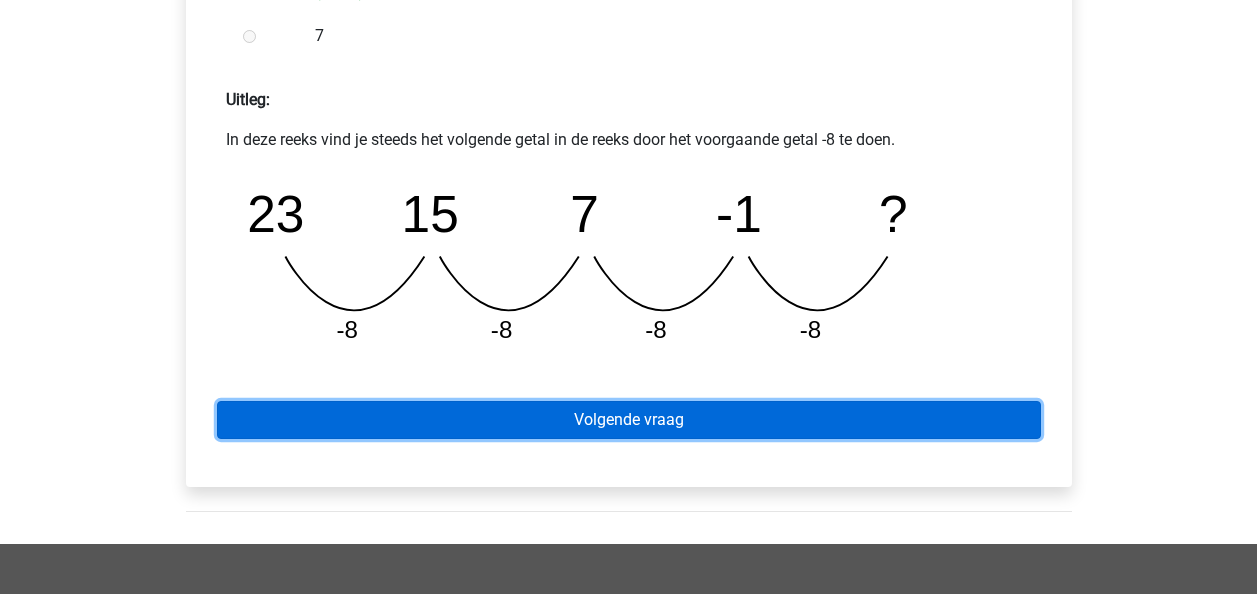 click on "Volgende vraag" at bounding box center [629, 420] 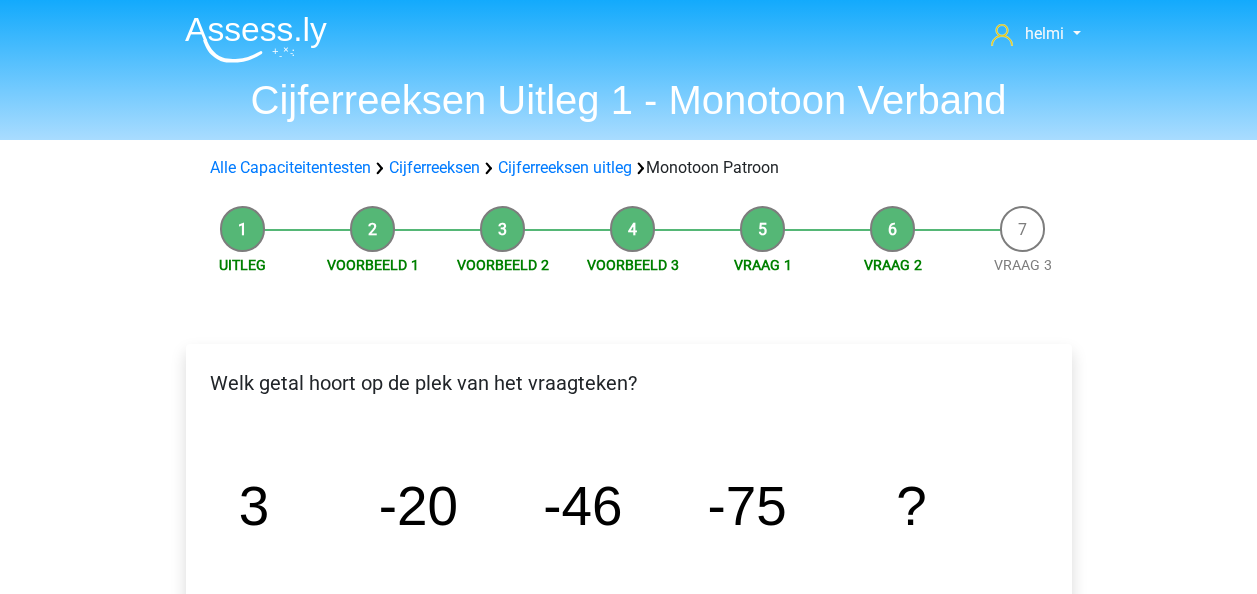 scroll, scrollTop: 0, scrollLeft: 0, axis: both 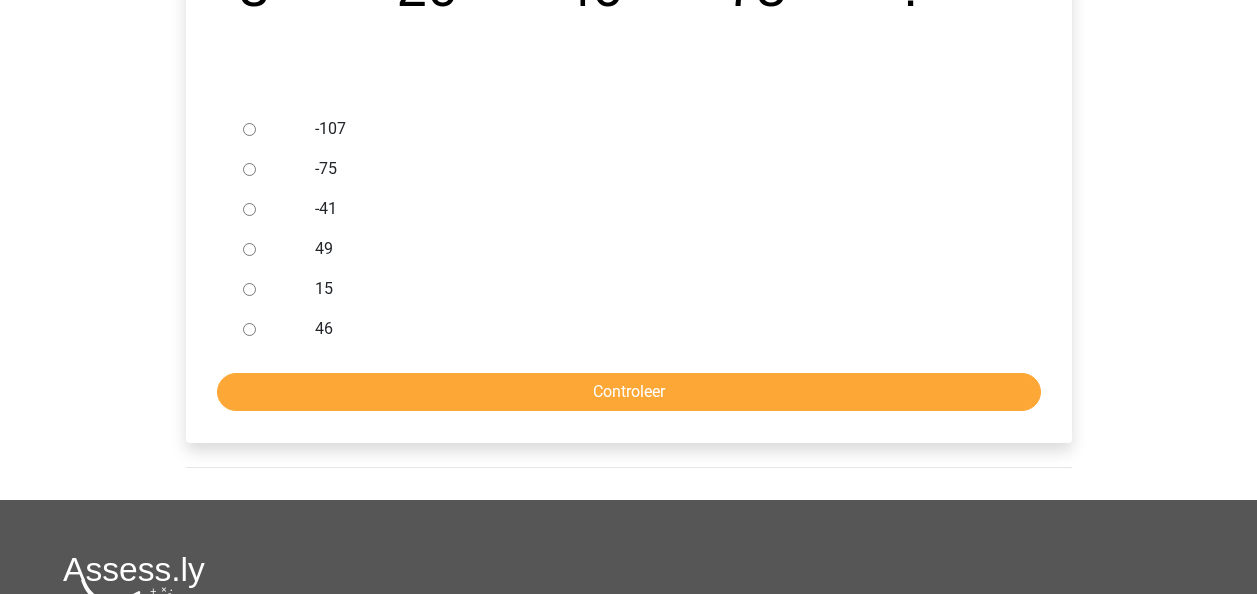 click on "-75" at bounding box center [249, 169] 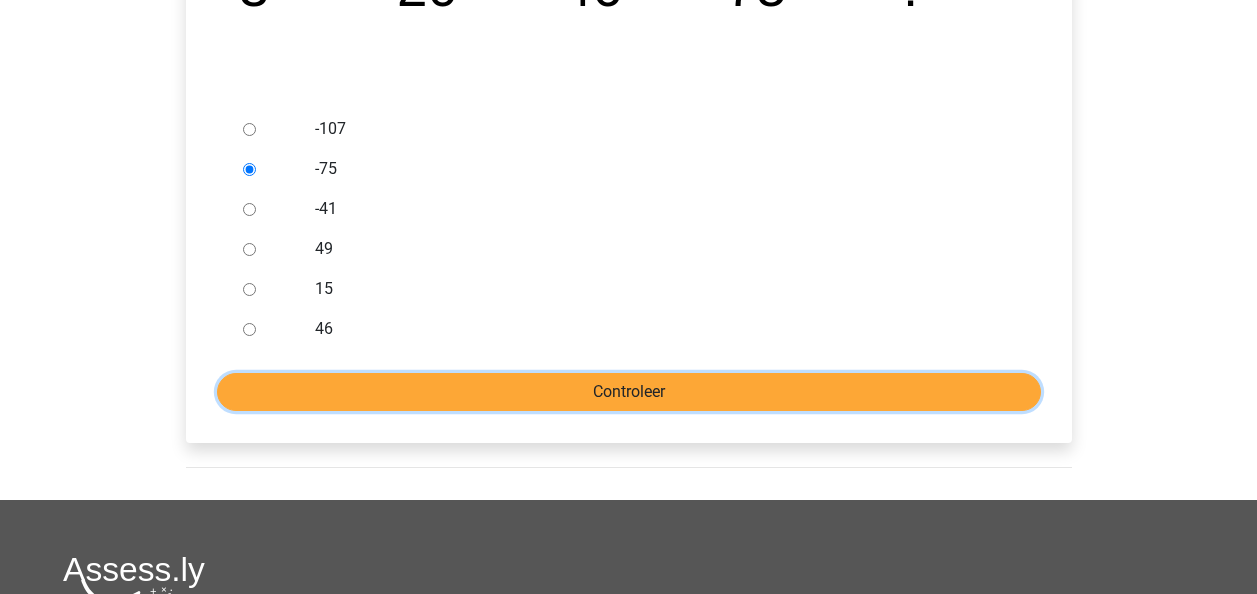 click on "Controleer" at bounding box center [629, 392] 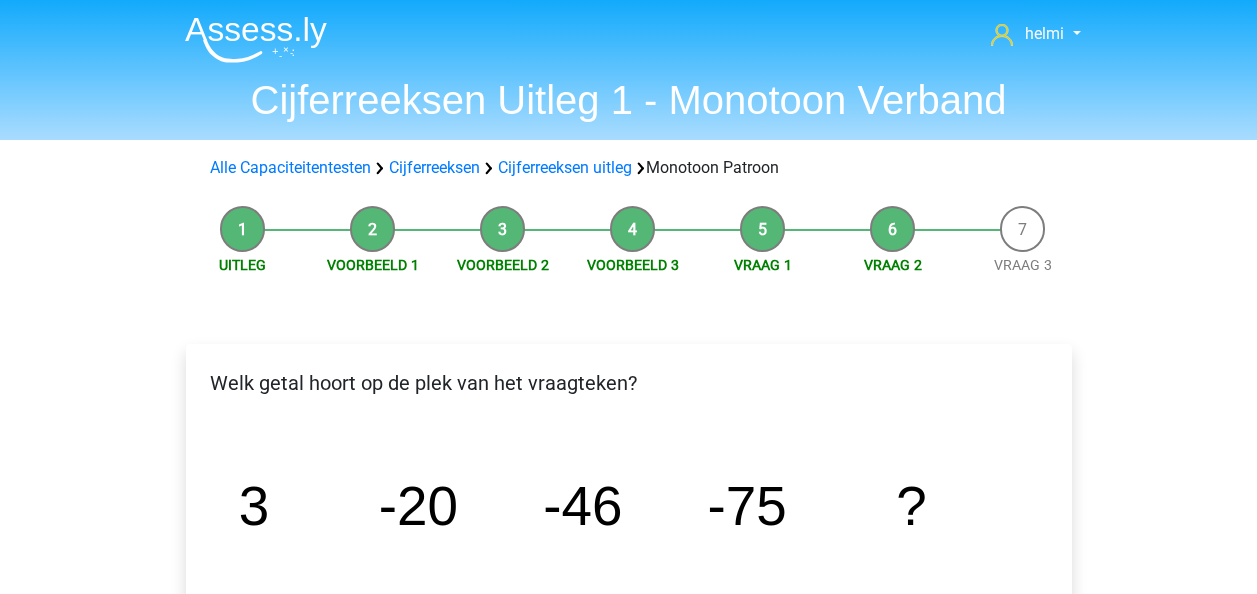 scroll, scrollTop: 0, scrollLeft: 0, axis: both 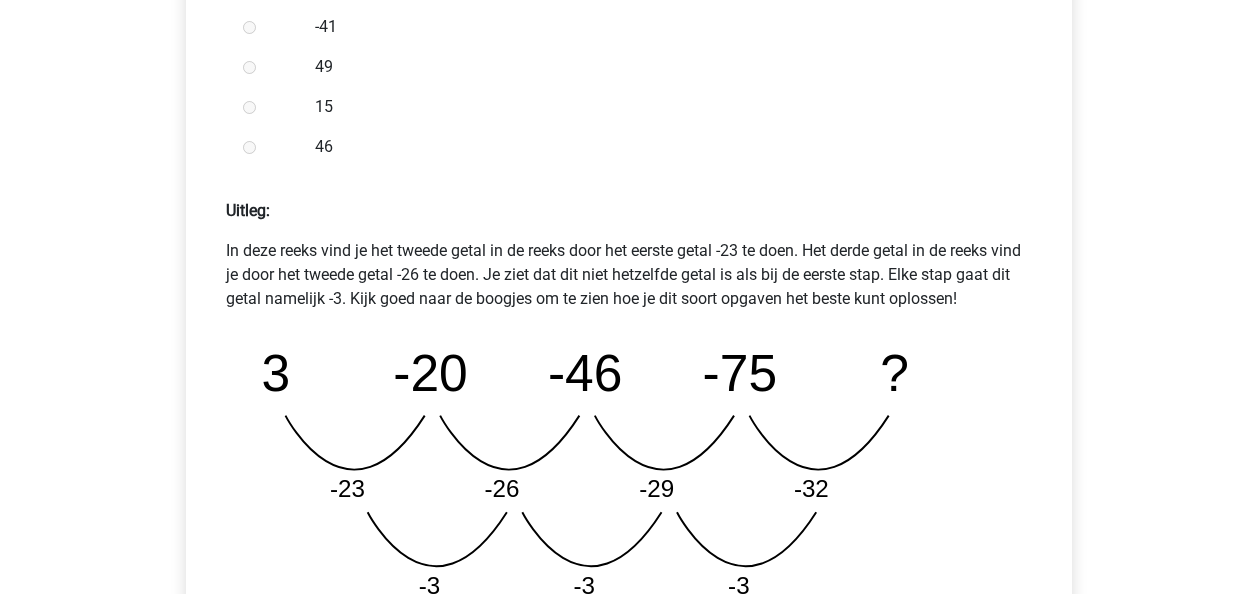 drag, startPoint x: 1256, startPoint y: 589, endPoint x: 1212, endPoint y: 72, distance: 518.86896 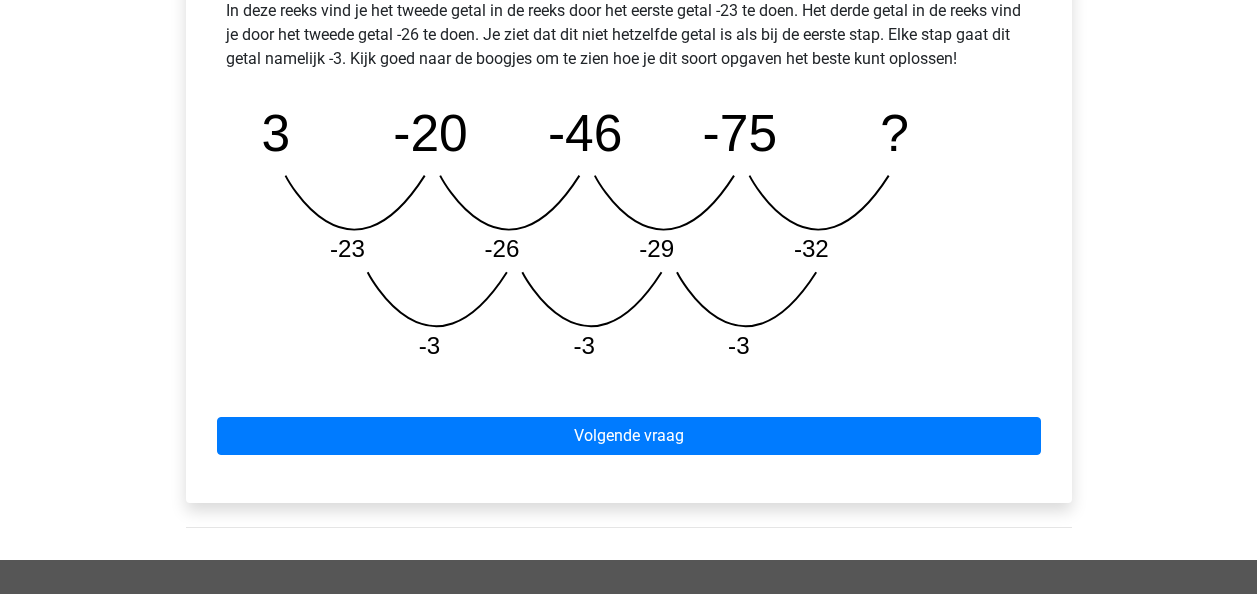 scroll, scrollTop: 1026, scrollLeft: 0, axis: vertical 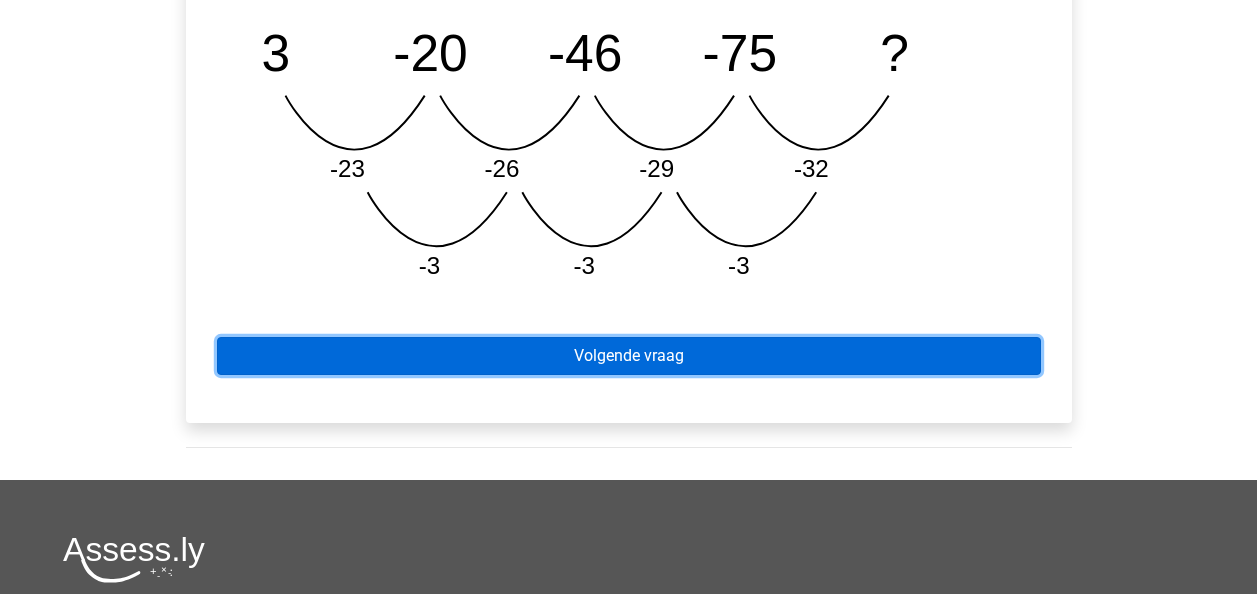 click on "Volgende vraag" at bounding box center (629, 356) 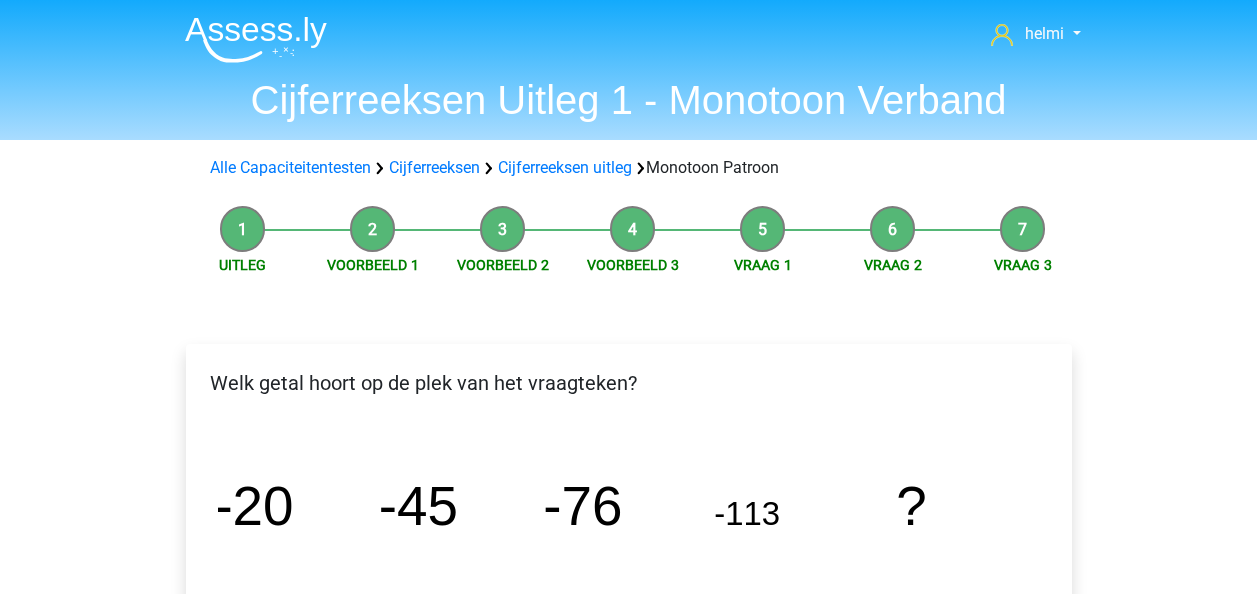 scroll, scrollTop: 0, scrollLeft: 0, axis: both 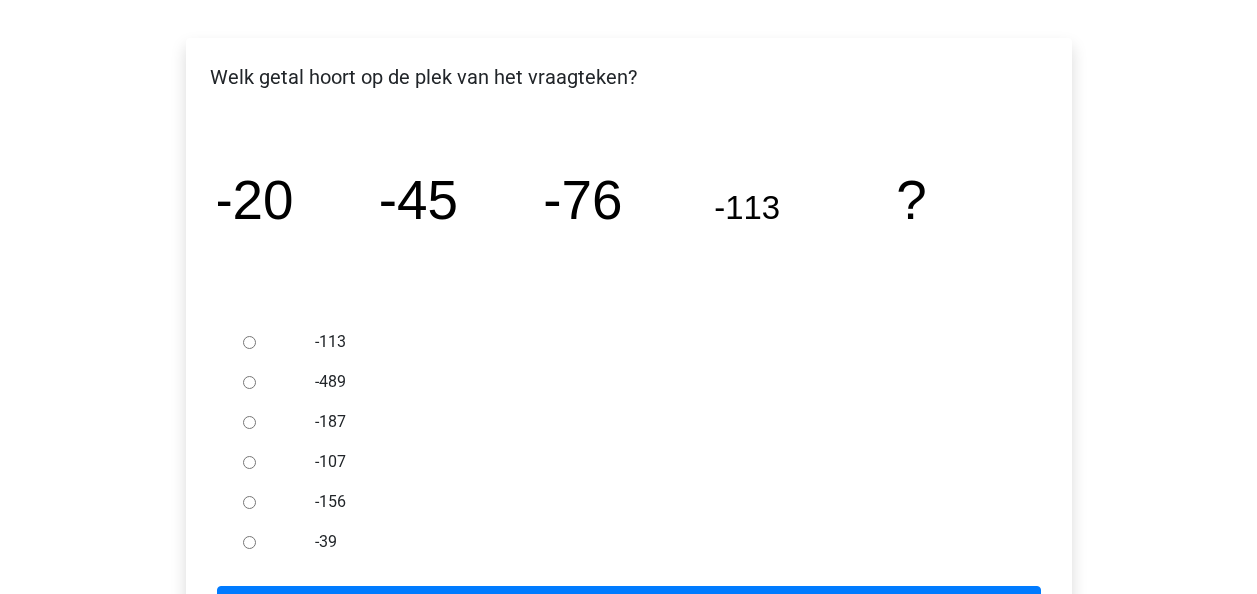 click on "-156" at bounding box center (249, 502) 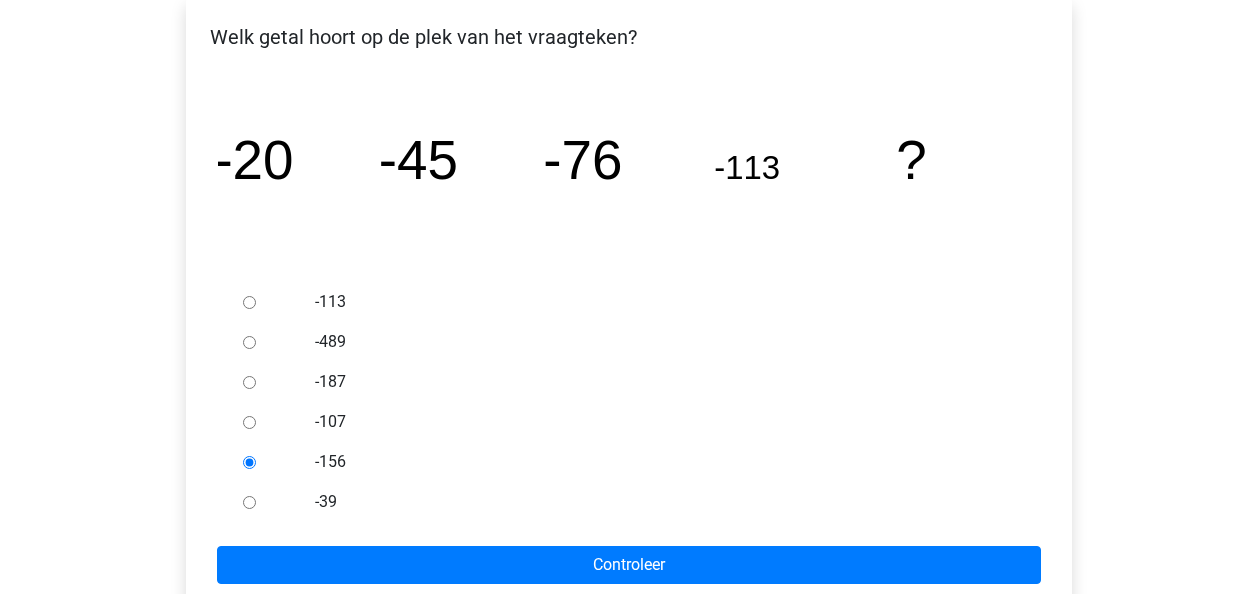 scroll, scrollTop: 386, scrollLeft: 0, axis: vertical 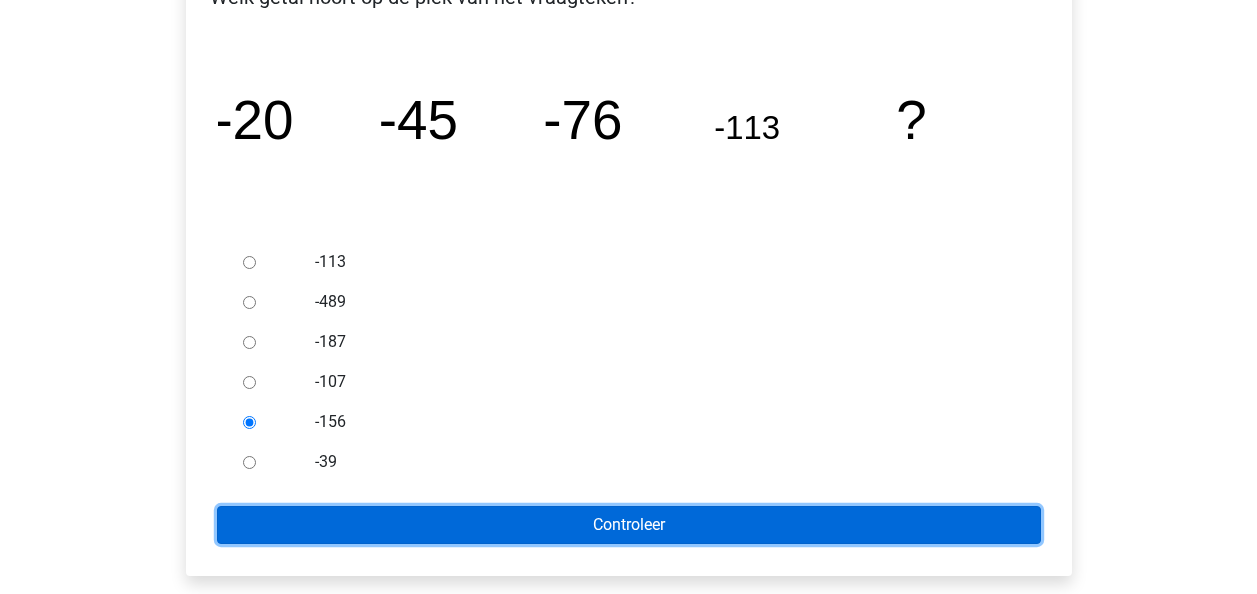 click on "Controleer" at bounding box center [629, 525] 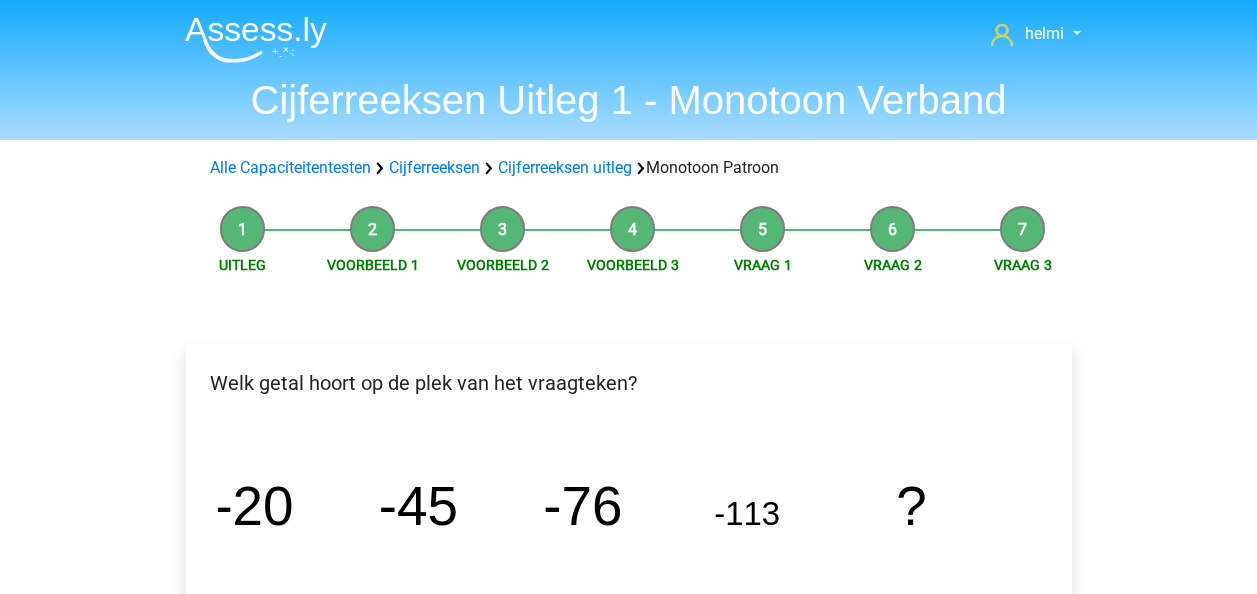 scroll, scrollTop: 0, scrollLeft: 0, axis: both 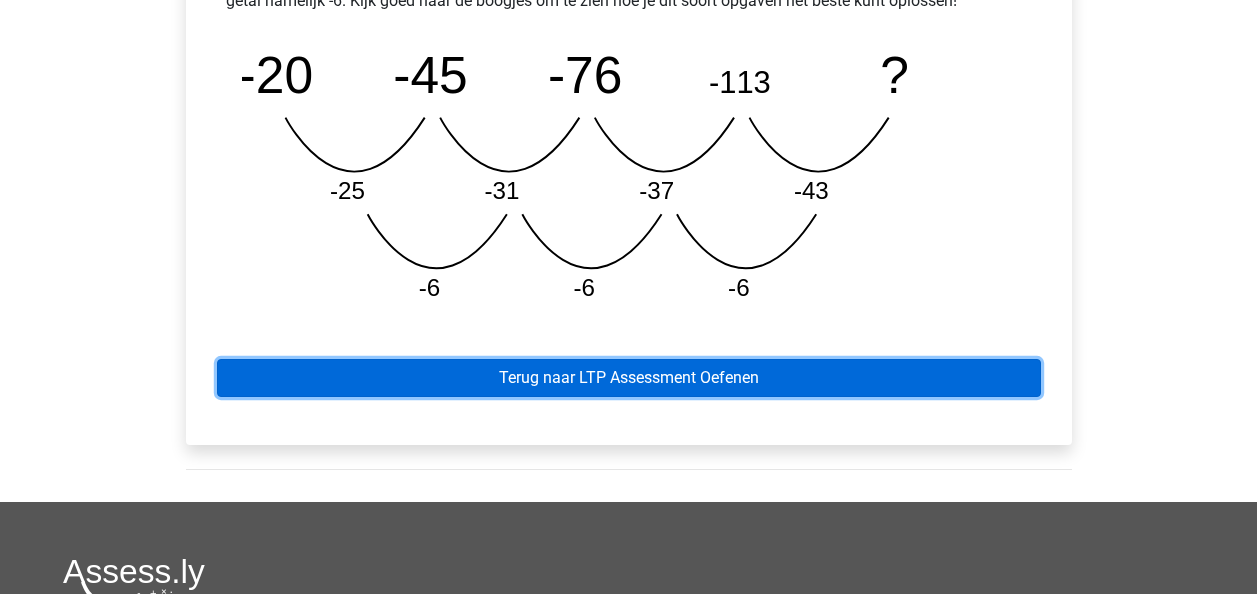 click on "Terug naar LTP Assessment Oefenen" at bounding box center (629, 378) 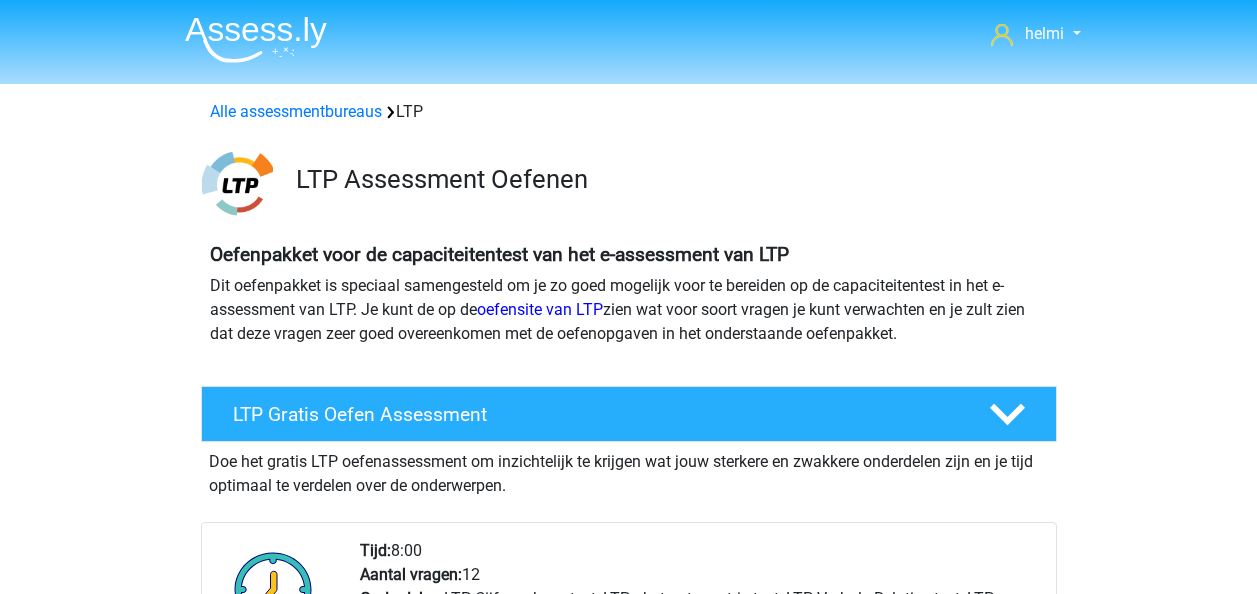 scroll, scrollTop: 0, scrollLeft: 0, axis: both 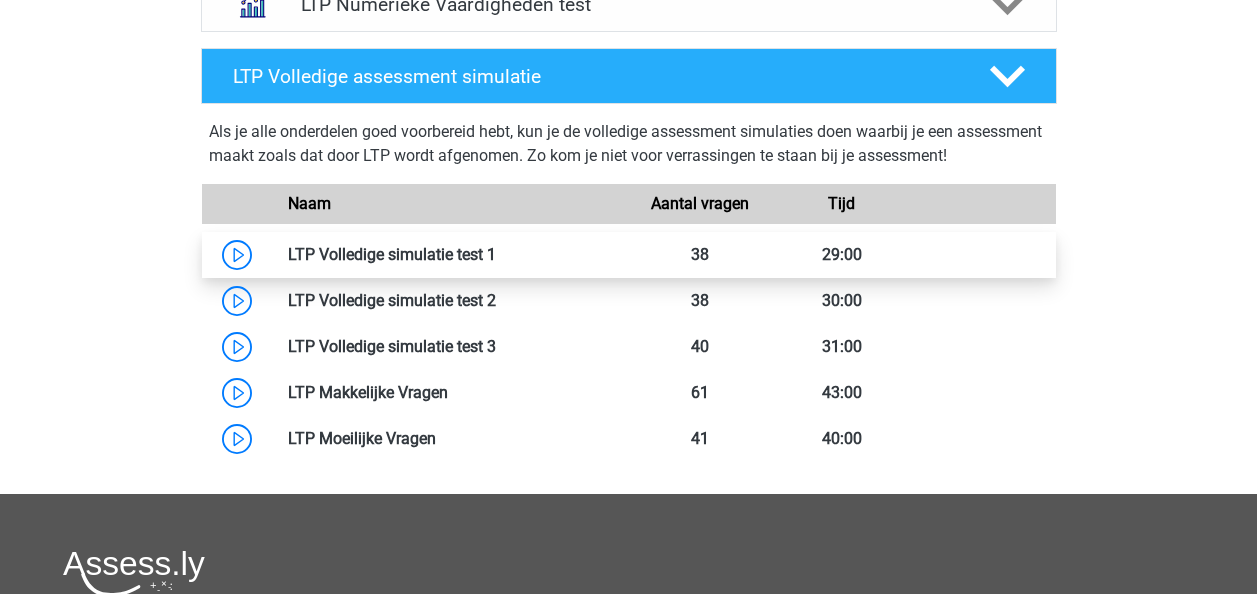 click at bounding box center (496, 254) 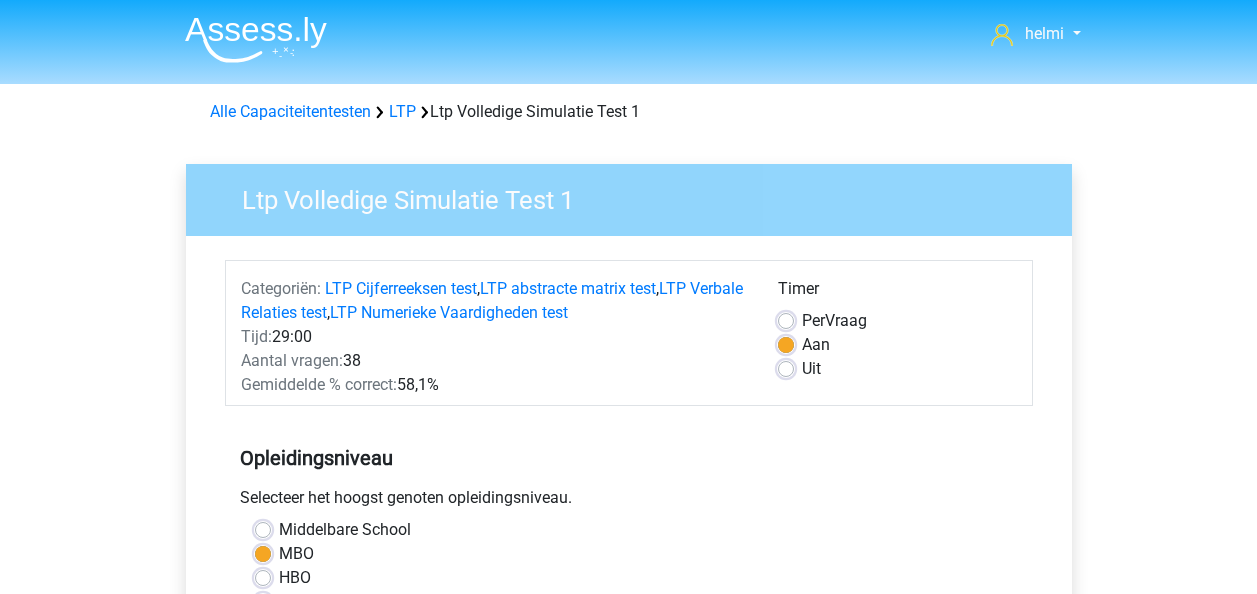 scroll, scrollTop: 0, scrollLeft: 0, axis: both 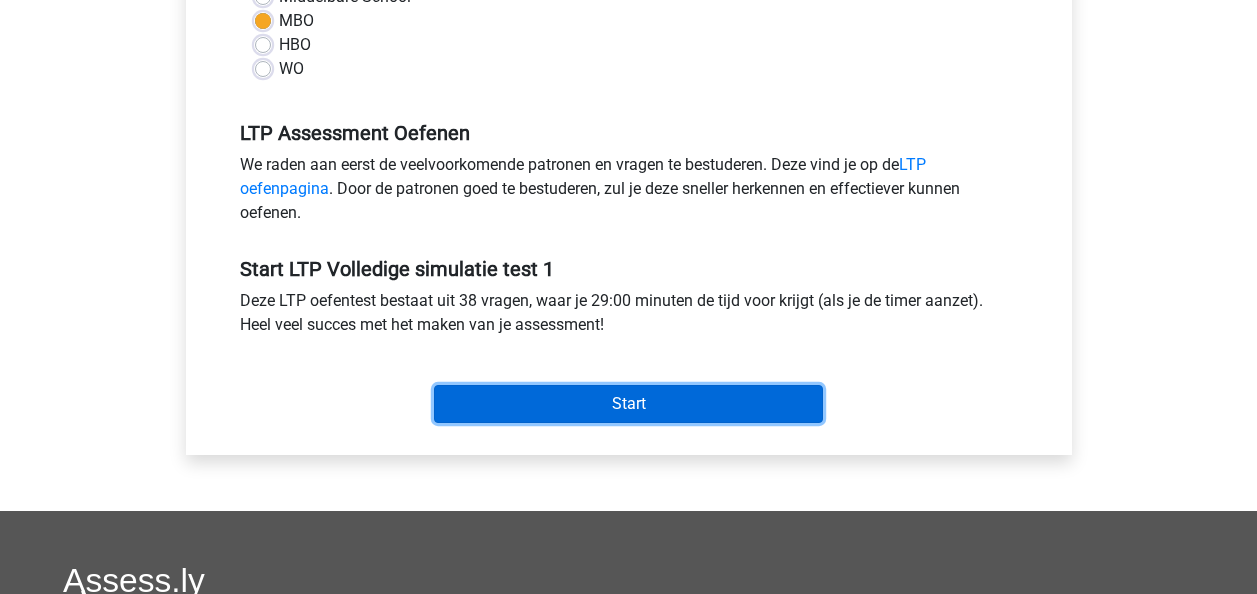 click on "Start" at bounding box center (628, 404) 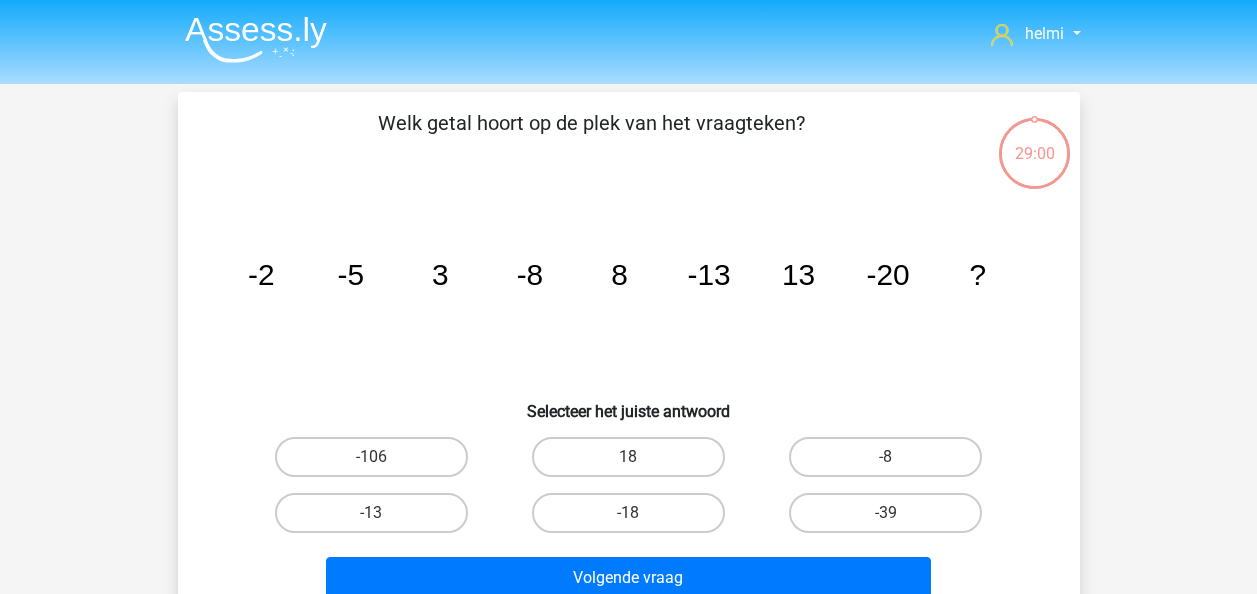scroll, scrollTop: 0, scrollLeft: 0, axis: both 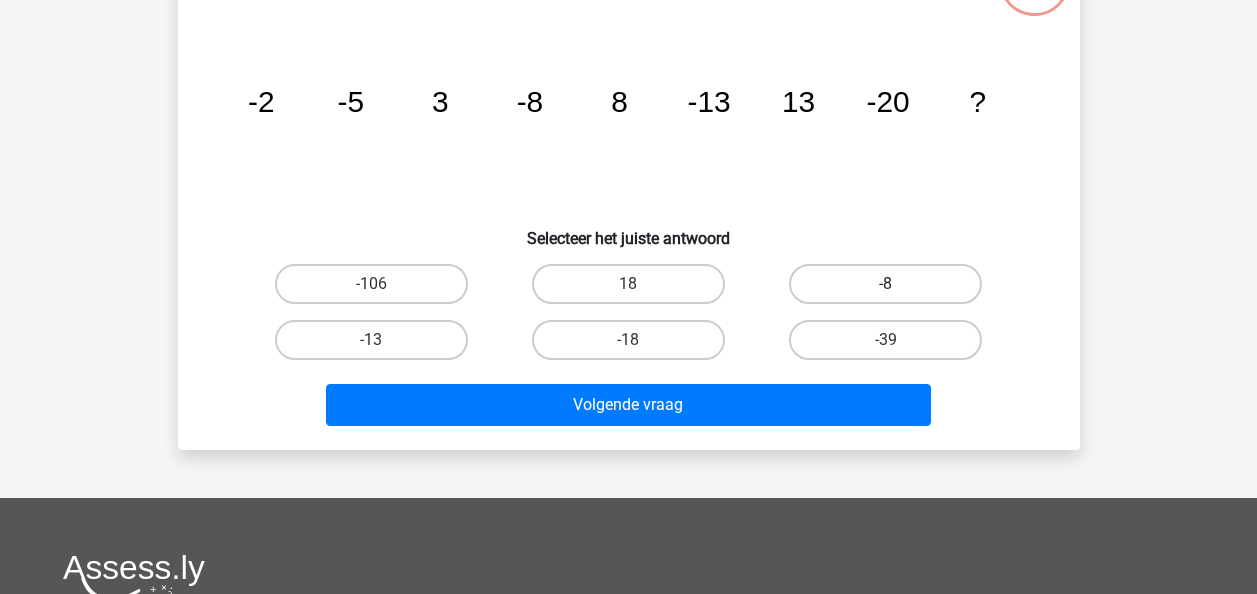 click on "-8" at bounding box center [885, 284] 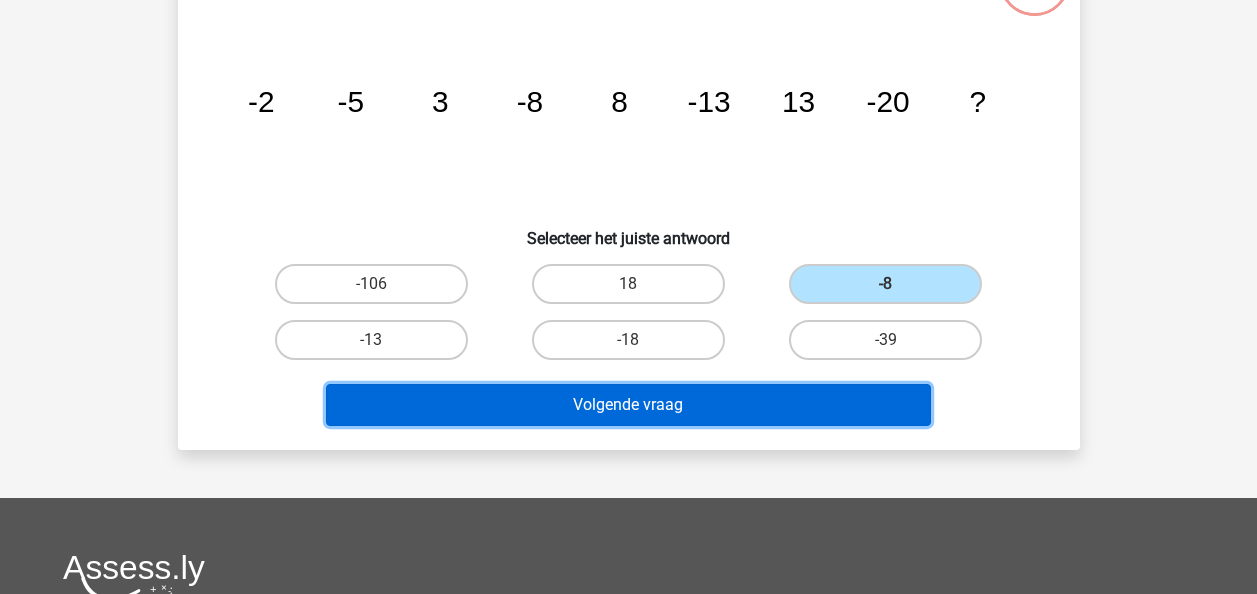 click on "Volgende vraag" at bounding box center [628, 405] 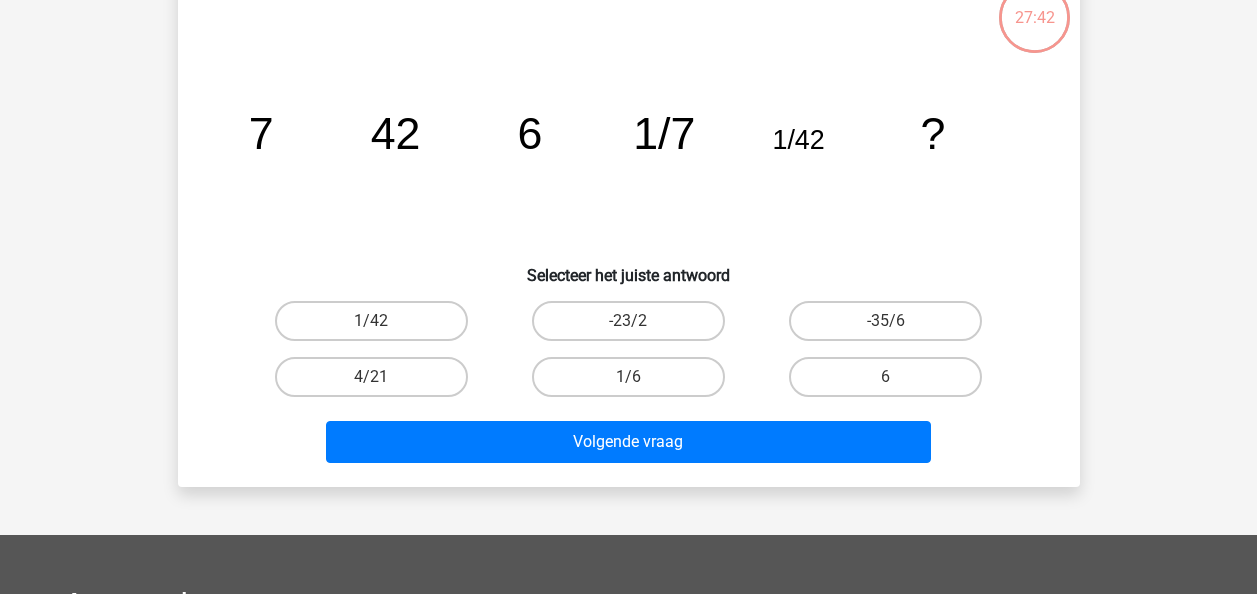 scroll, scrollTop: 92, scrollLeft: 0, axis: vertical 